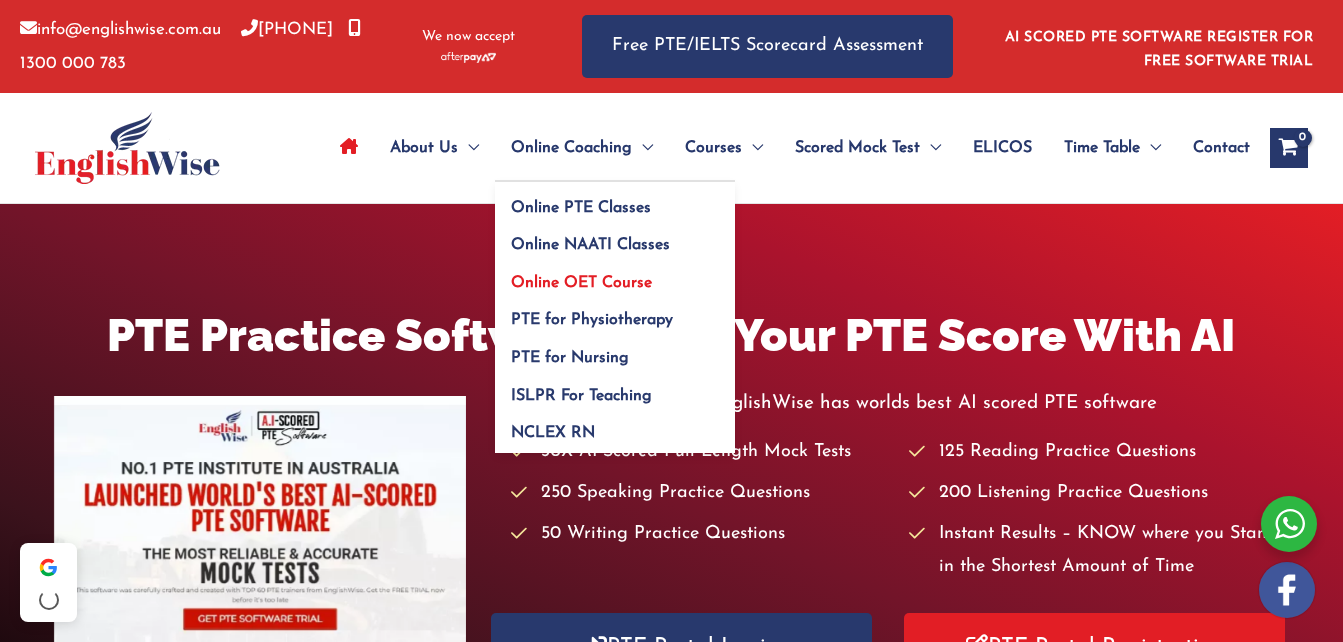 scroll, scrollTop: 0, scrollLeft: 0, axis: both 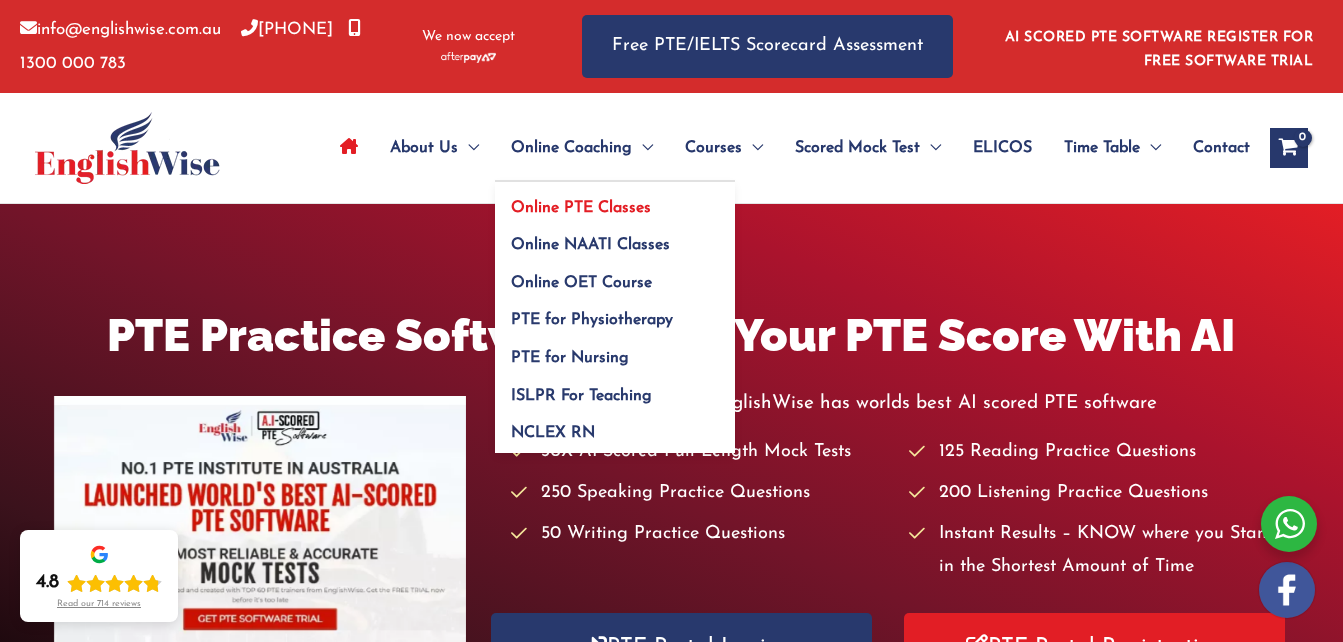 click on "Online PTE Classes" at bounding box center [581, 208] 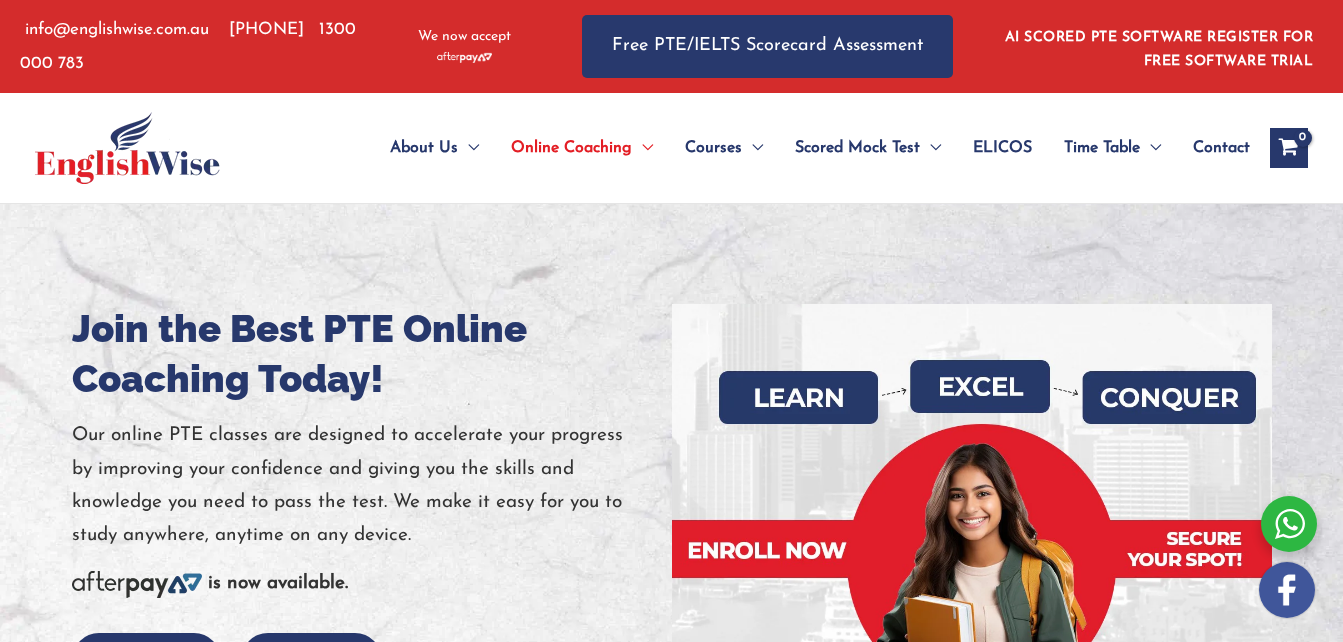 scroll, scrollTop: 0, scrollLeft: 0, axis: both 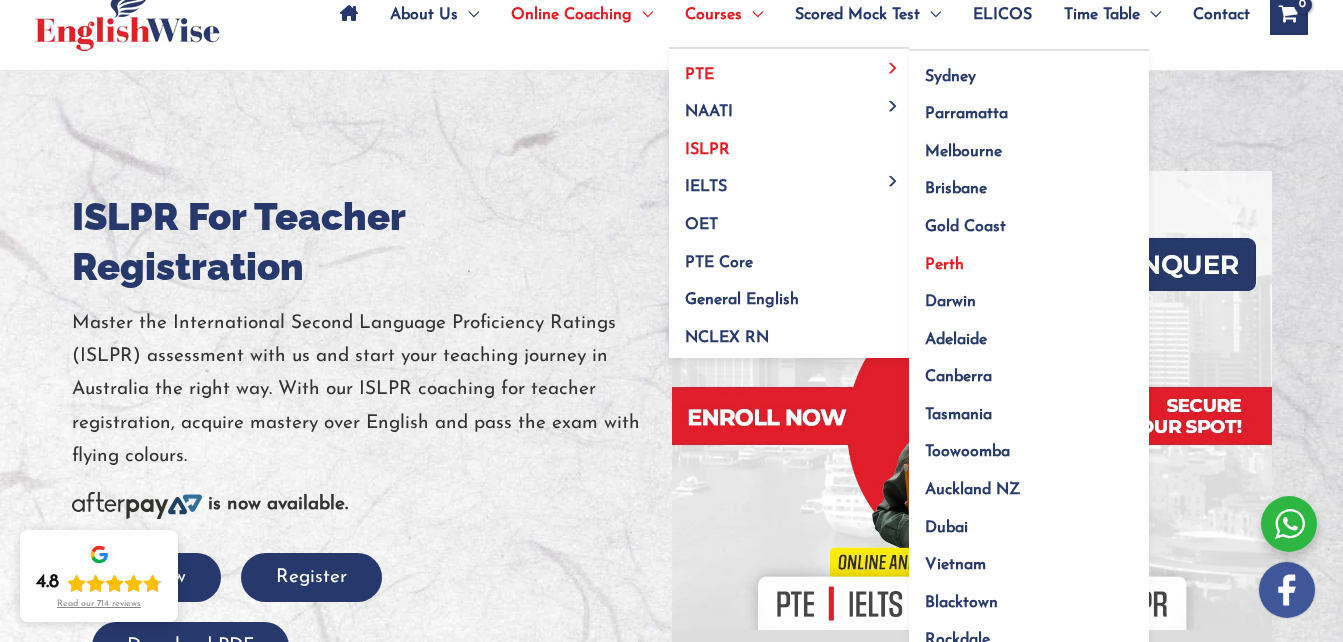click on "Perth" at bounding box center [944, 265] 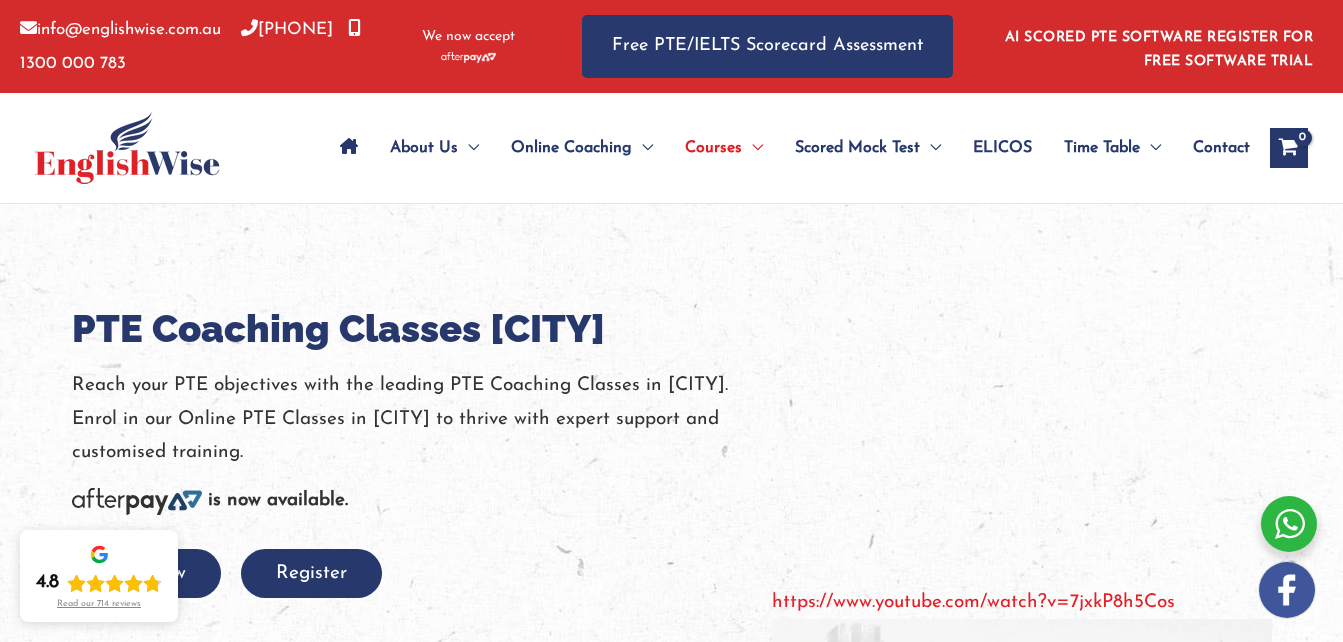 scroll, scrollTop: 0, scrollLeft: 0, axis: both 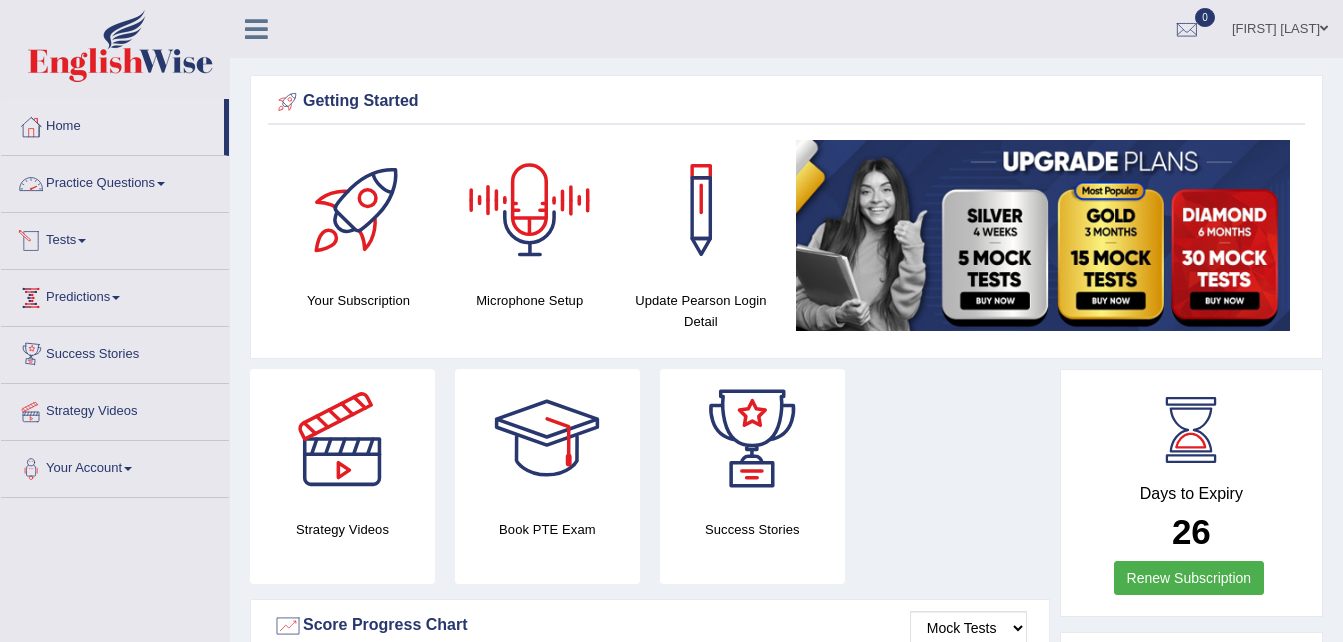 click on "Practice Questions" at bounding box center [115, 181] 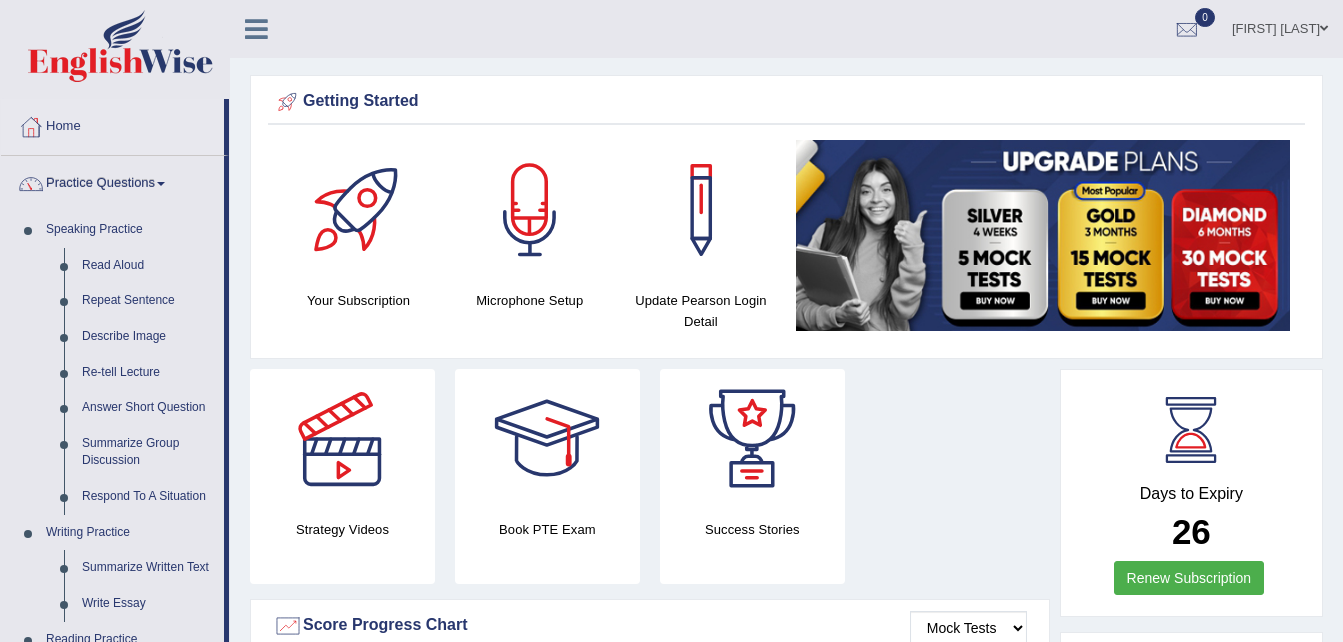 click on "Toggle navigation
Home
Practice Questions   Speaking Practice Read Aloud
Repeat Sentence
Describe Image
Re-tell Lecture
Answer Short Question
Summarize Group Discussion
Respond To A Situation
Writing Practice  Summarize Written Text
Write Essay
Reading Practice  Reading & Writing: Fill In The Blanks
Choose Multiple Answers
Re-order Paragraphs
Fill In The Blanks
Choose Single Answer
Listening Practice  Summarize Spoken Text
Highlight Incorrect Words
Highlight Correct Summary
Select Missing Word
Choose Single Answer
Choose Multiple Answers
Fill In The Blanks
Write From Dictation
Pronunciation
Tests
Take Mock Test" at bounding box center [671, 321] 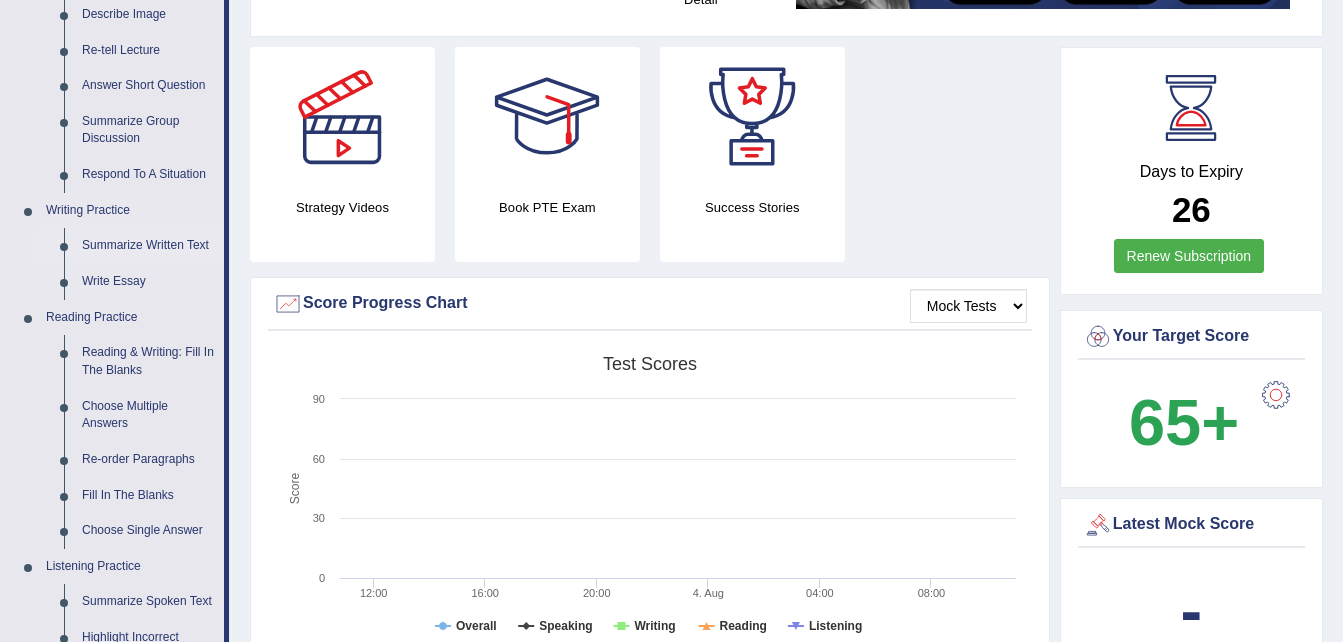 scroll, scrollTop: 323, scrollLeft: 0, axis: vertical 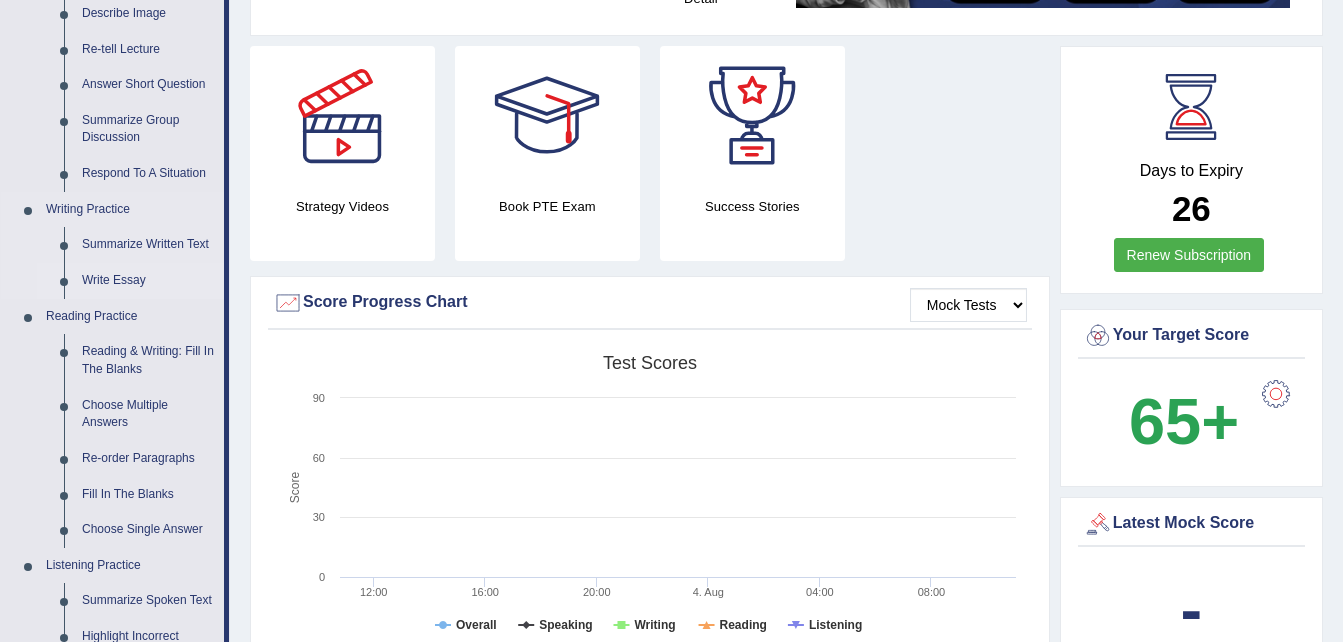 click on "Write Essay" at bounding box center [148, 281] 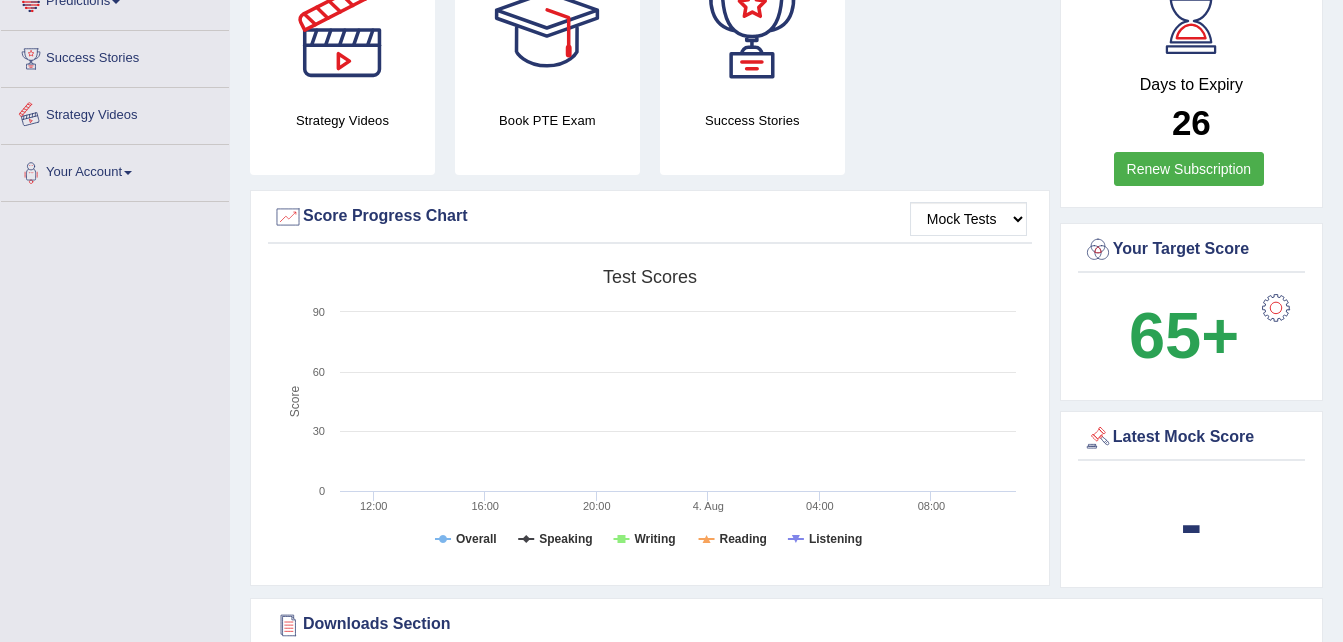 scroll, scrollTop: 375, scrollLeft: 0, axis: vertical 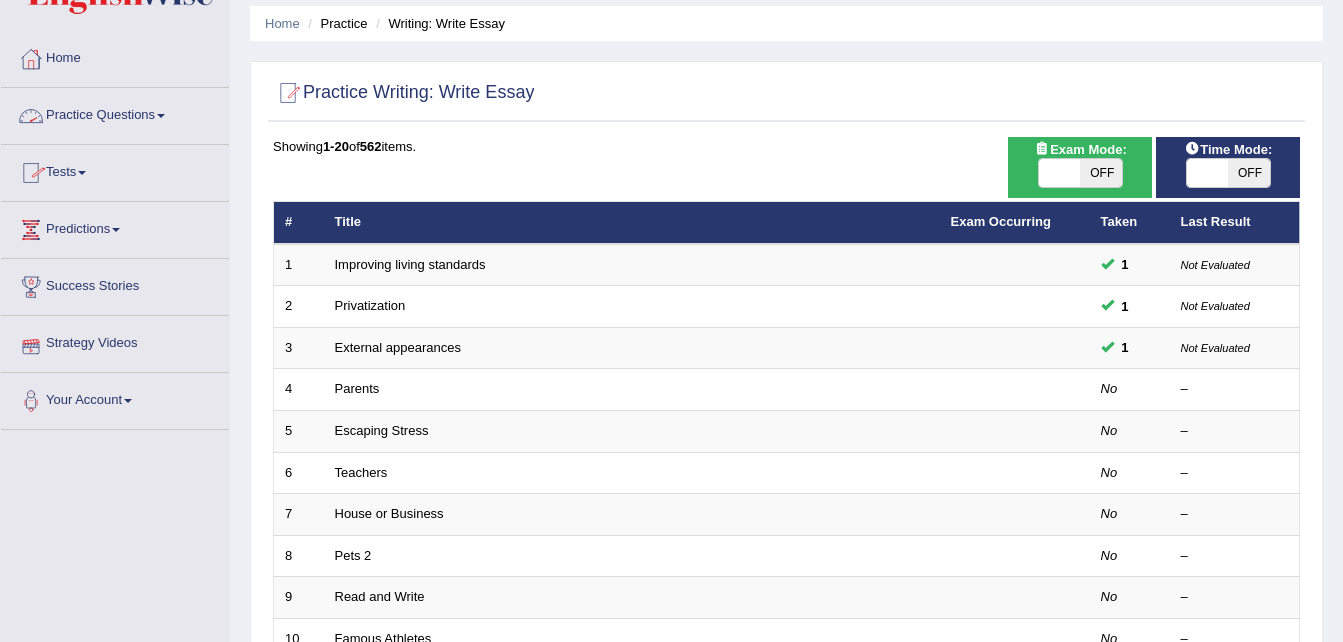 click on "Practice Questions" at bounding box center [115, 113] 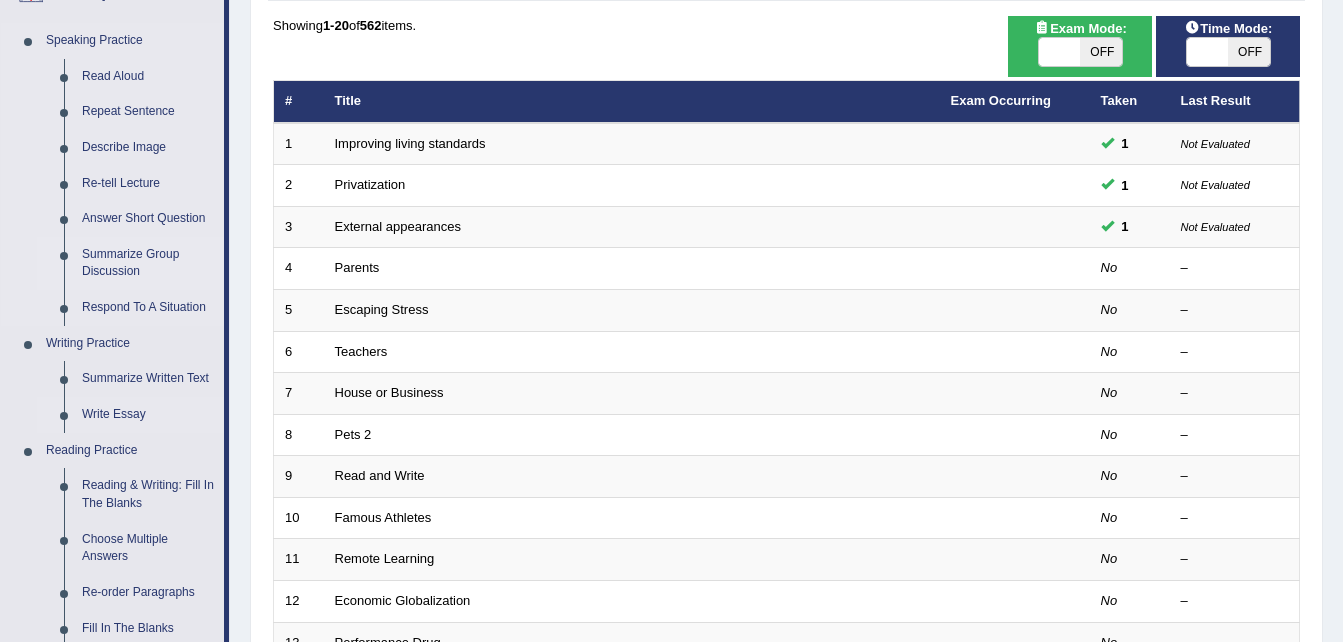scroll, scrollTop: 0, scrollLeft: 0, axis: both 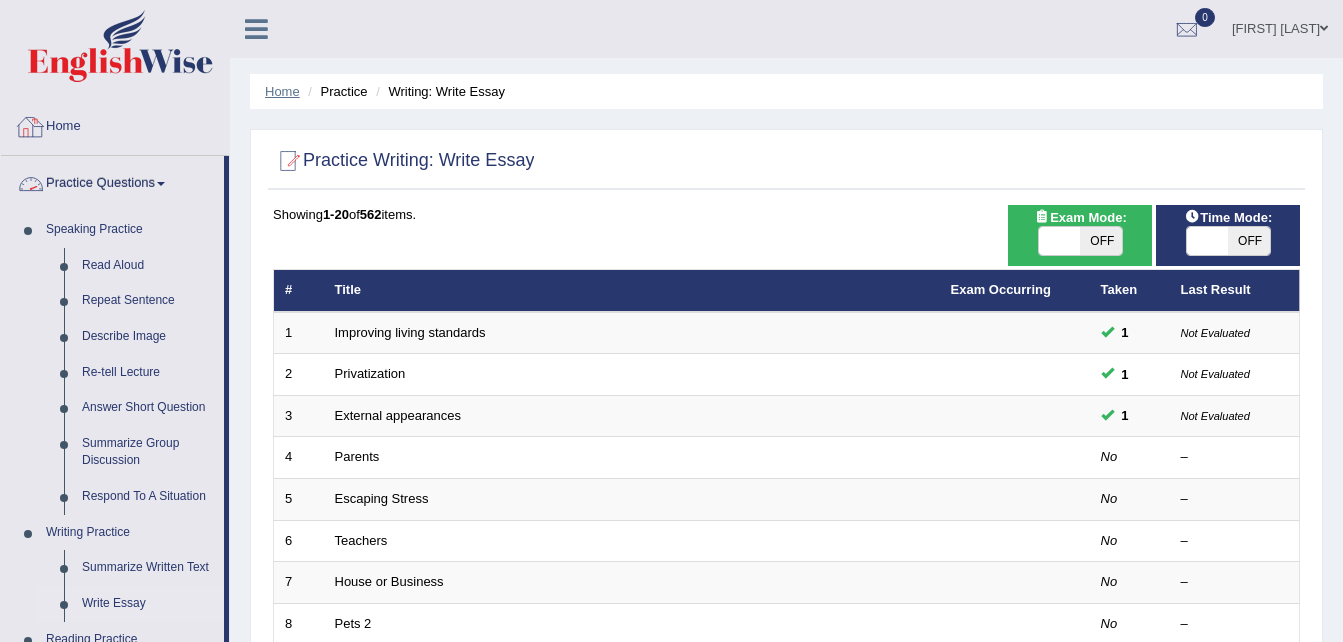 click on "Home" at bounding box center [282, 91] 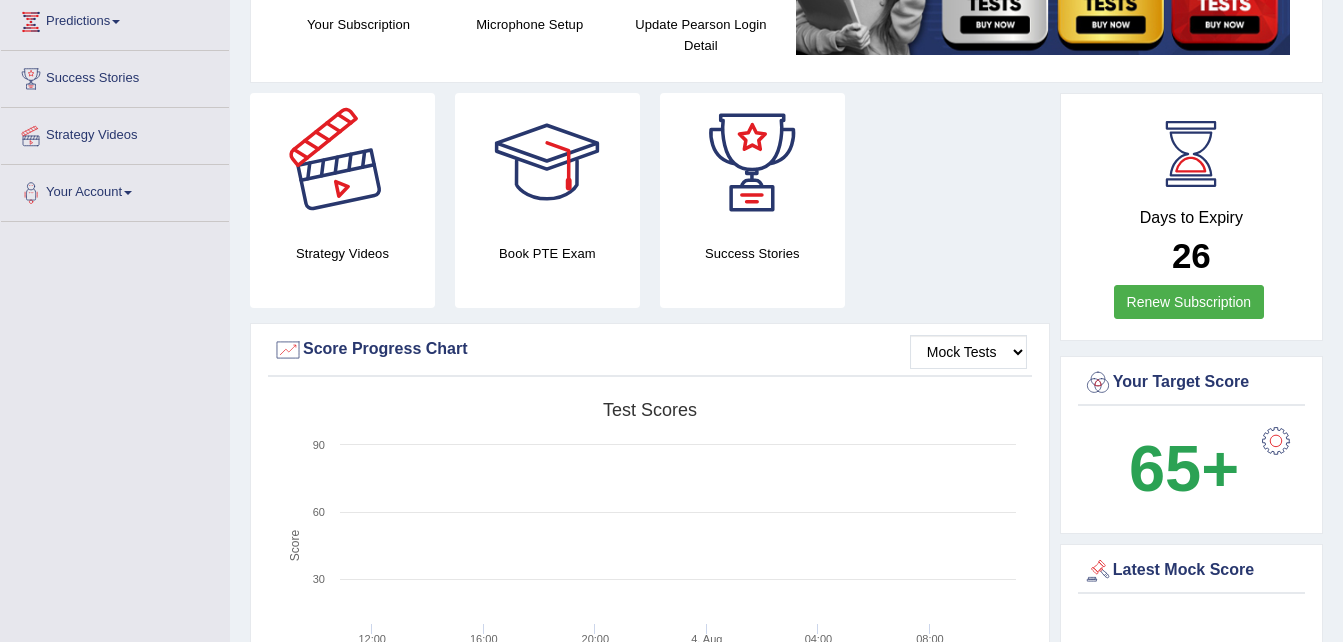 scroll, scrollTop: 0, scrollLeft: 0, axis: both 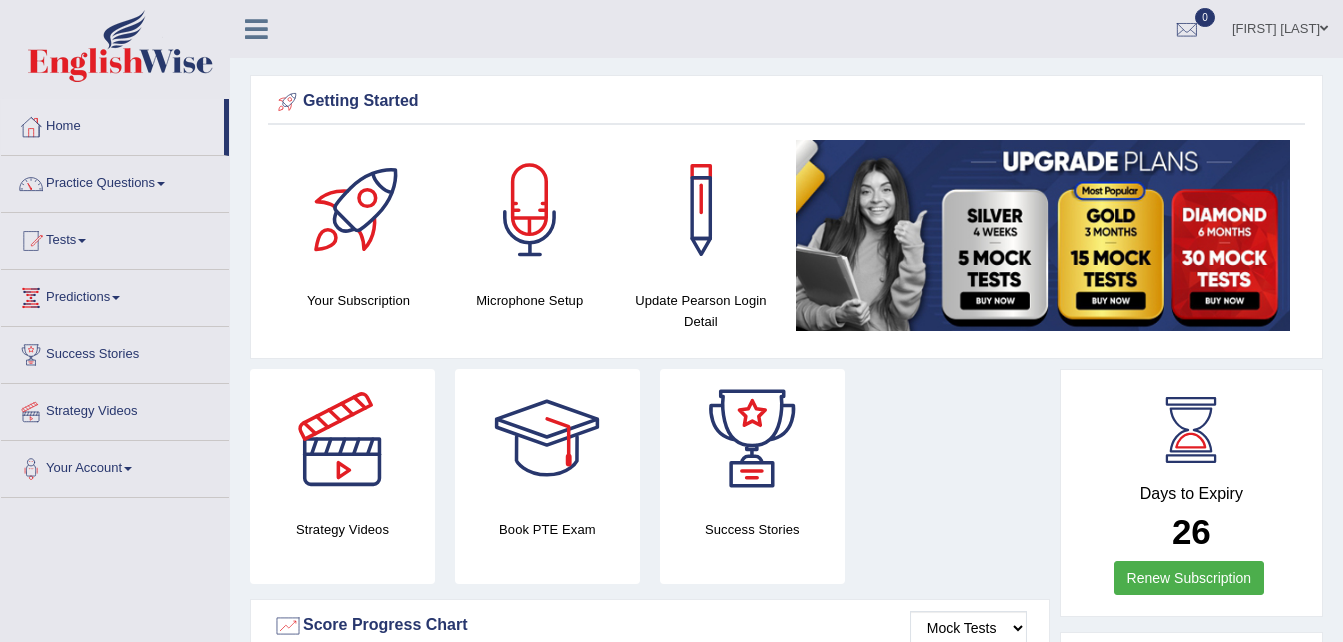 click on "Strategy Videos
Book PTE Exam
Success Stories" at bounding box center [650, 484] 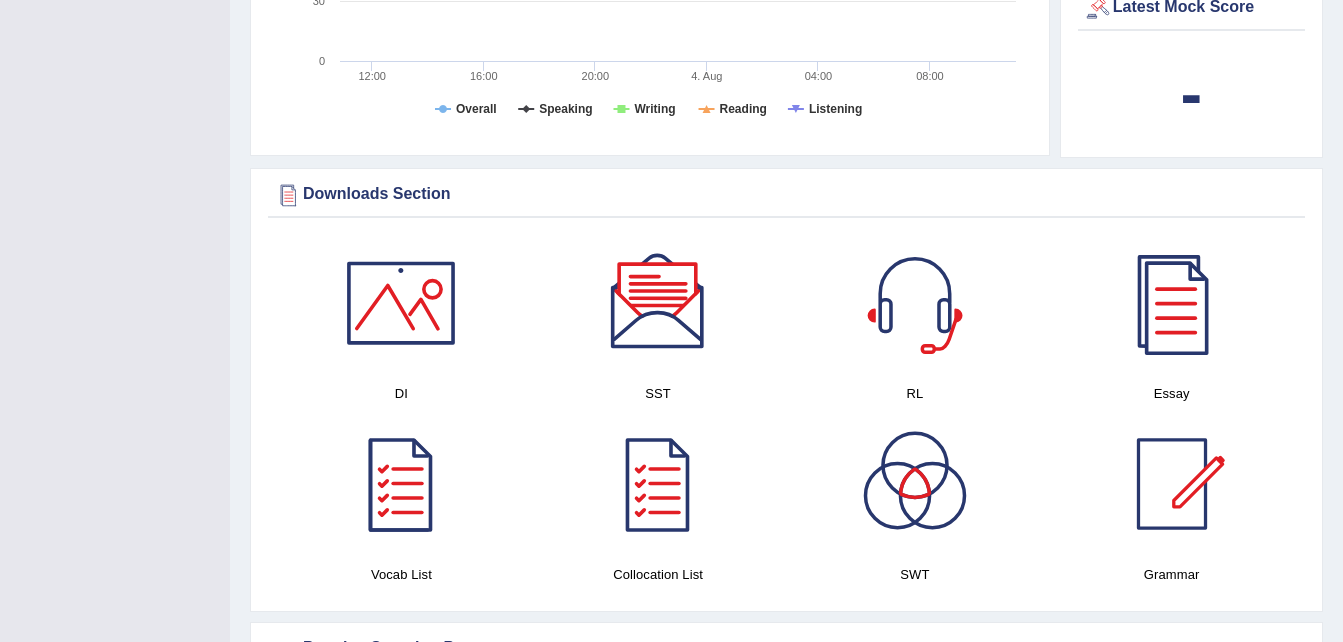 scroll, scrollTop: 836, scrollLeft: 0, axis: vertical 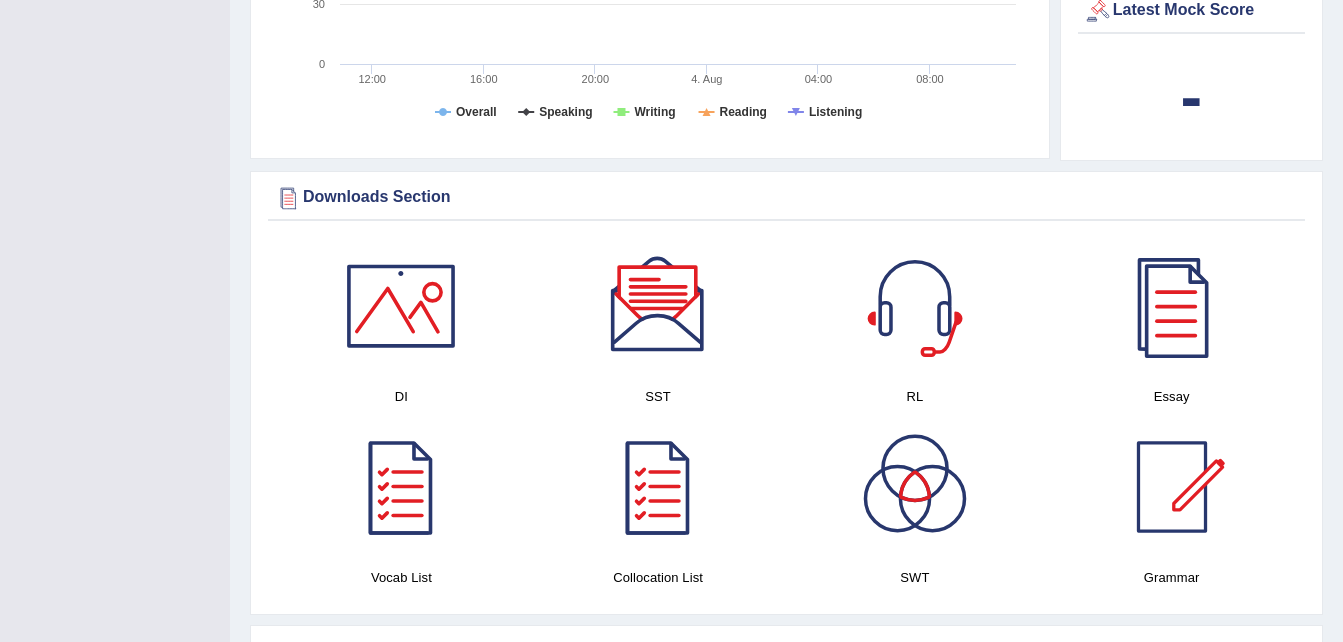 click at bounding box center (658, 306) 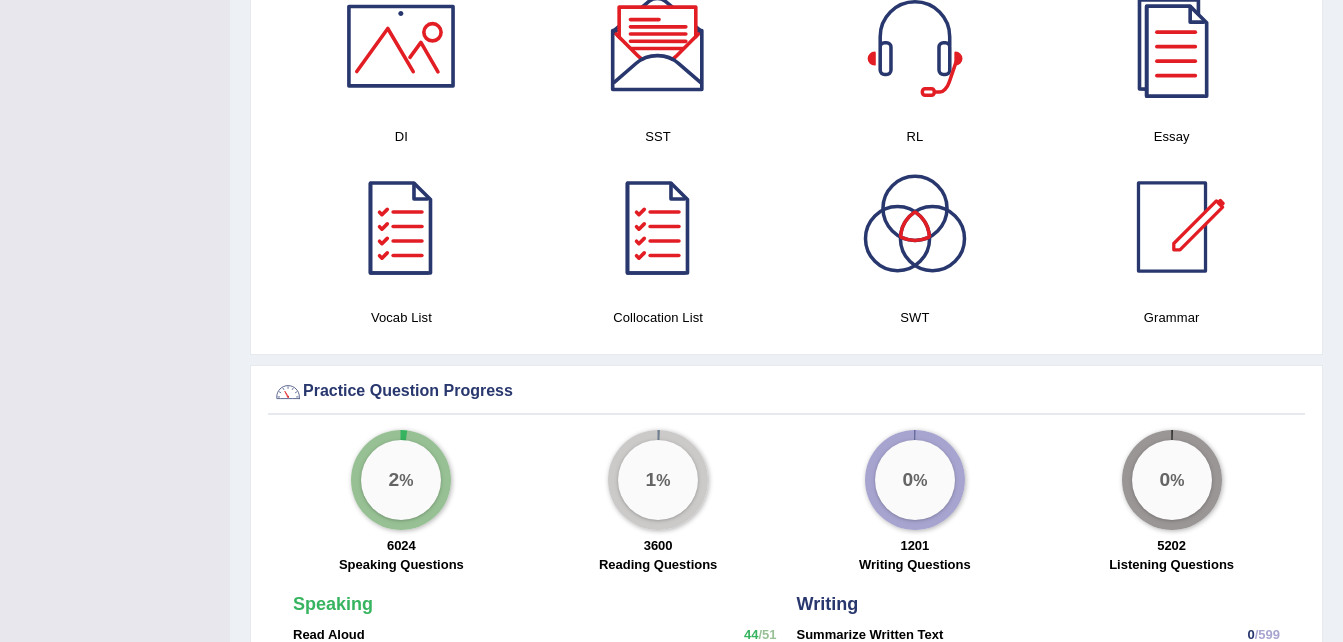 scroll, scrollTop: 1094, scrollLeft: 0, axis: vertical 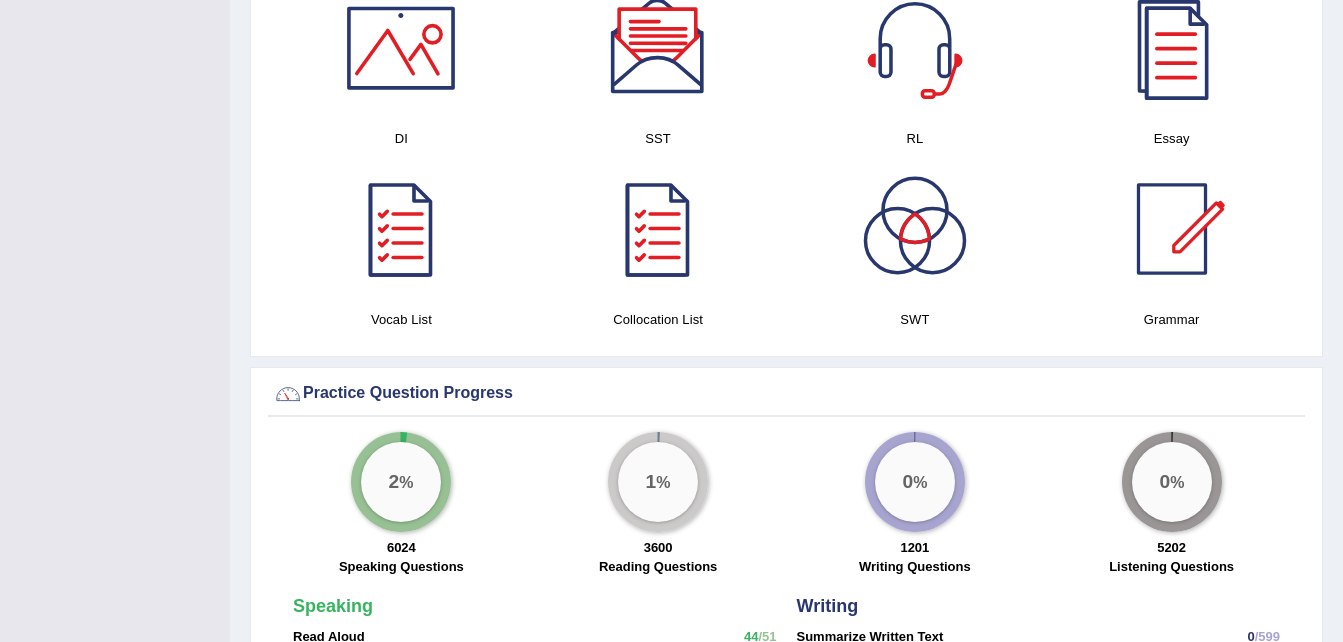 click at bounding box center [915, 229] 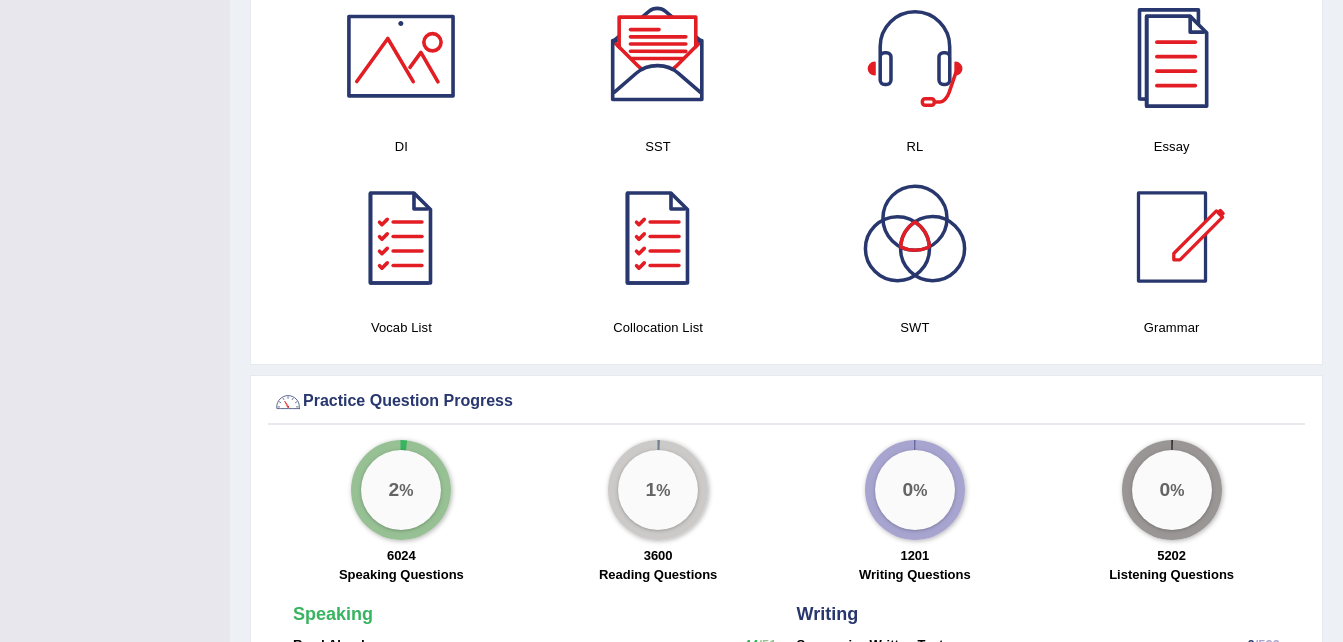 scroll, scrollTop: 1085, scrollLeft: 0, axis: vertical 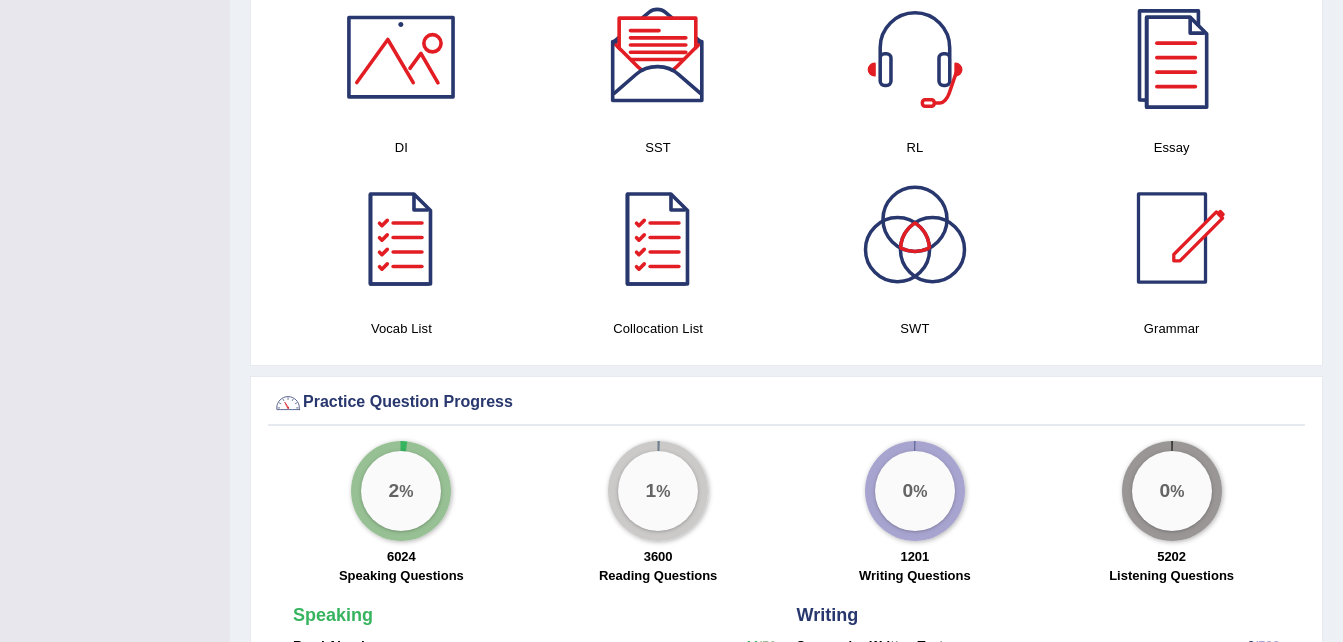 click at bounding box center (1172, 57) 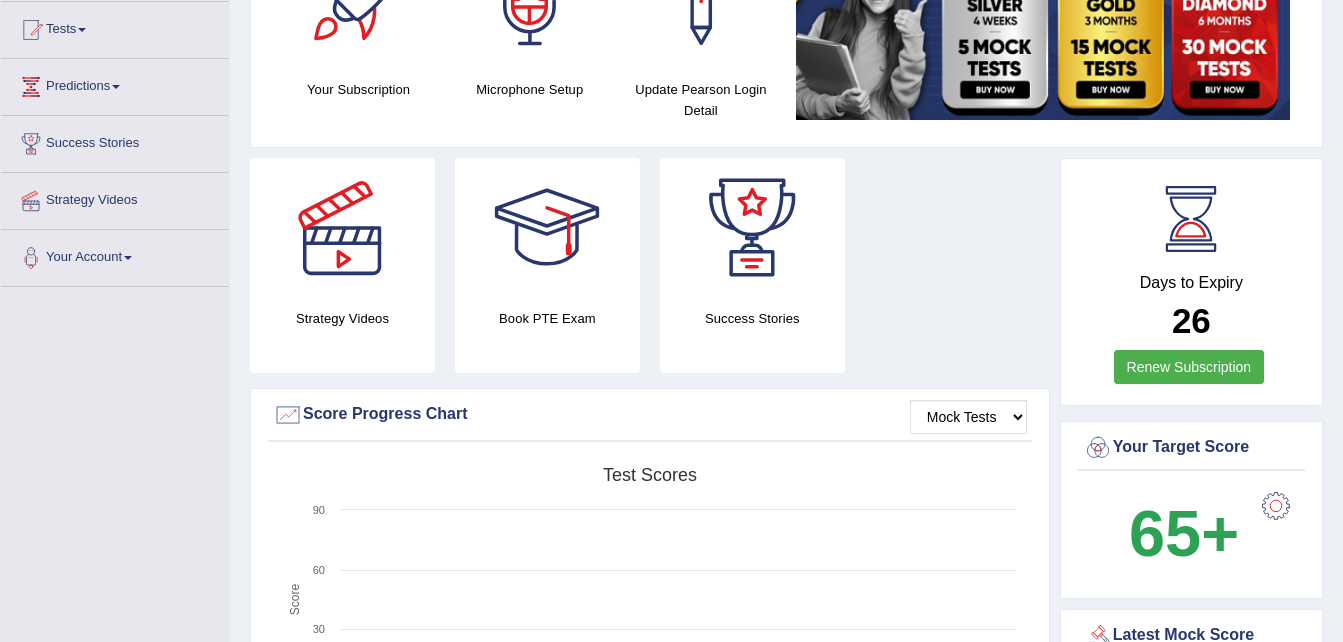 scroll, scrollTop: 0, scrollLeft: 0, axis: both 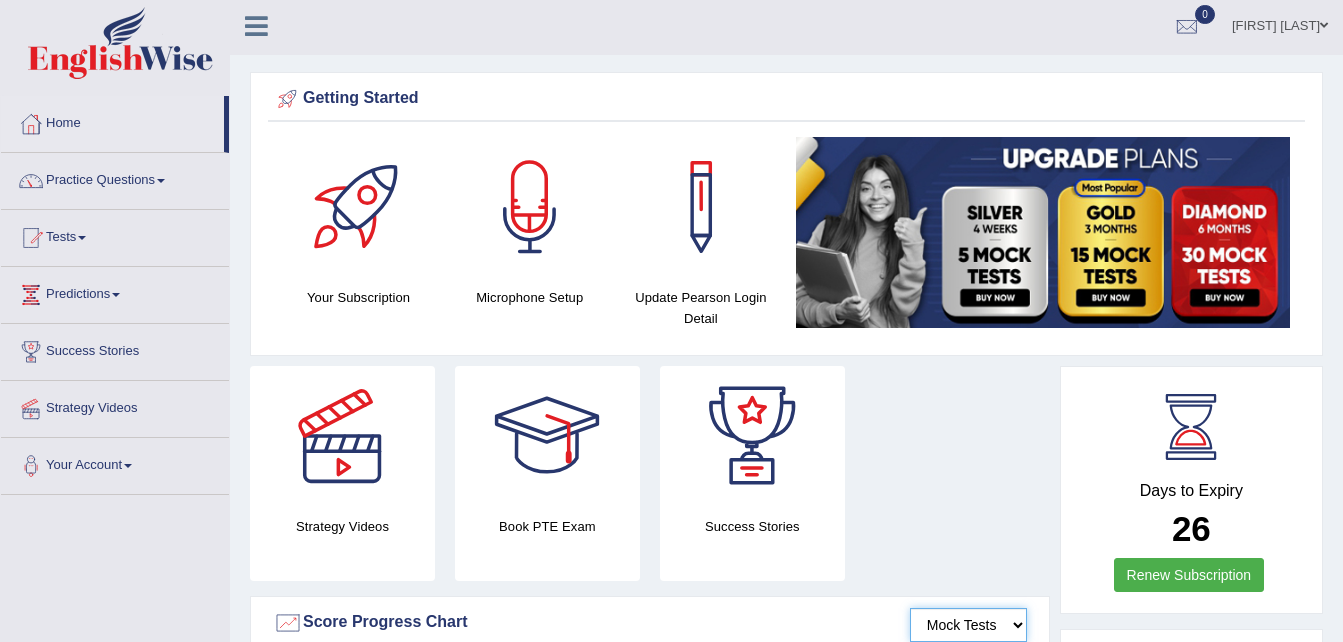 click on "Mock Tests" at bounding box center [968, 625] 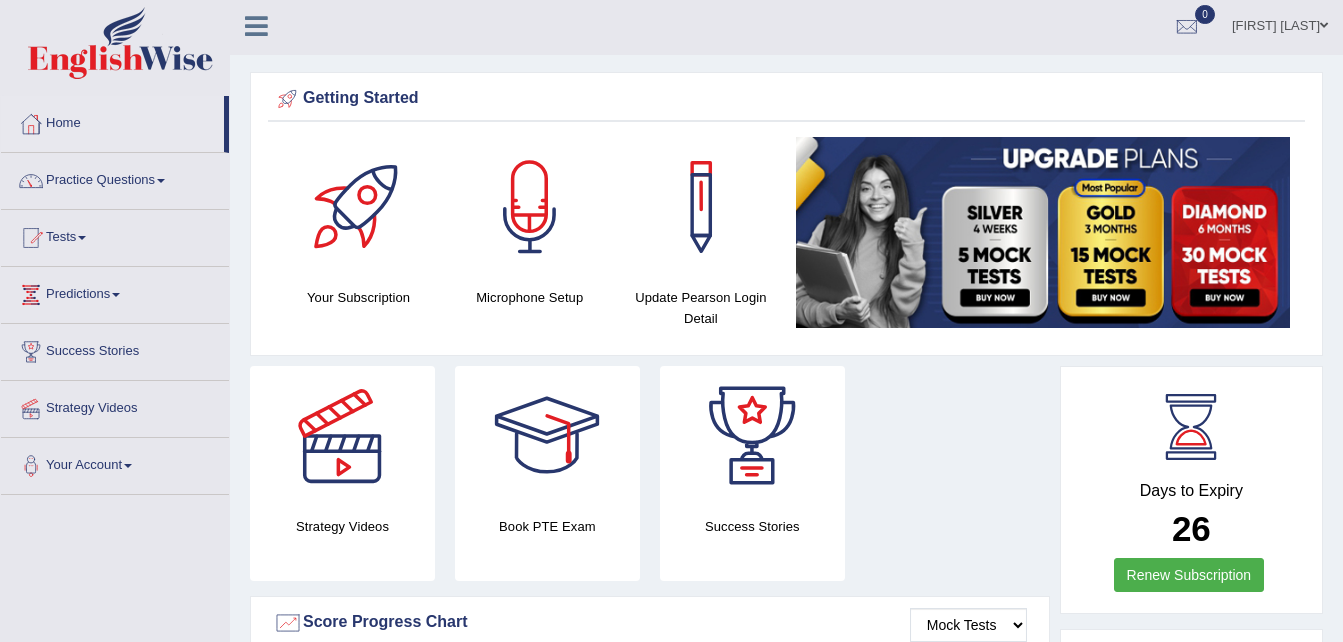 click on "Getting Started" at bounding box center [786, 99] 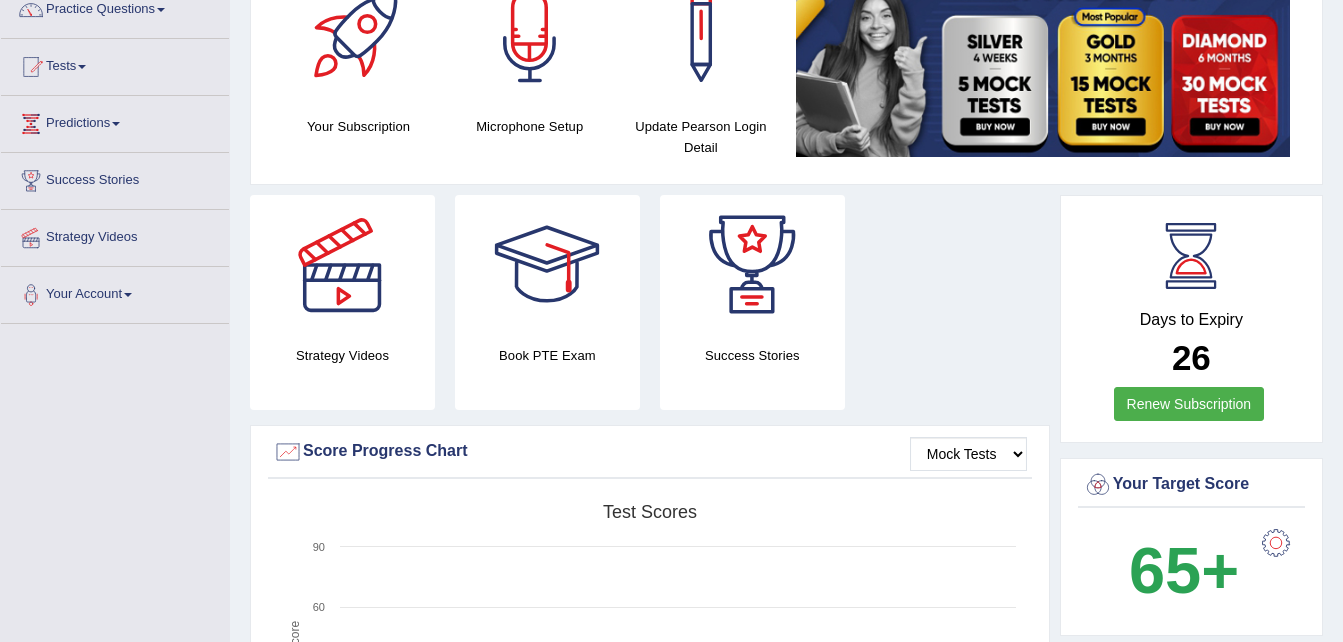 scroll, scrollTop: 0, scrollLeft: 0, axis: both 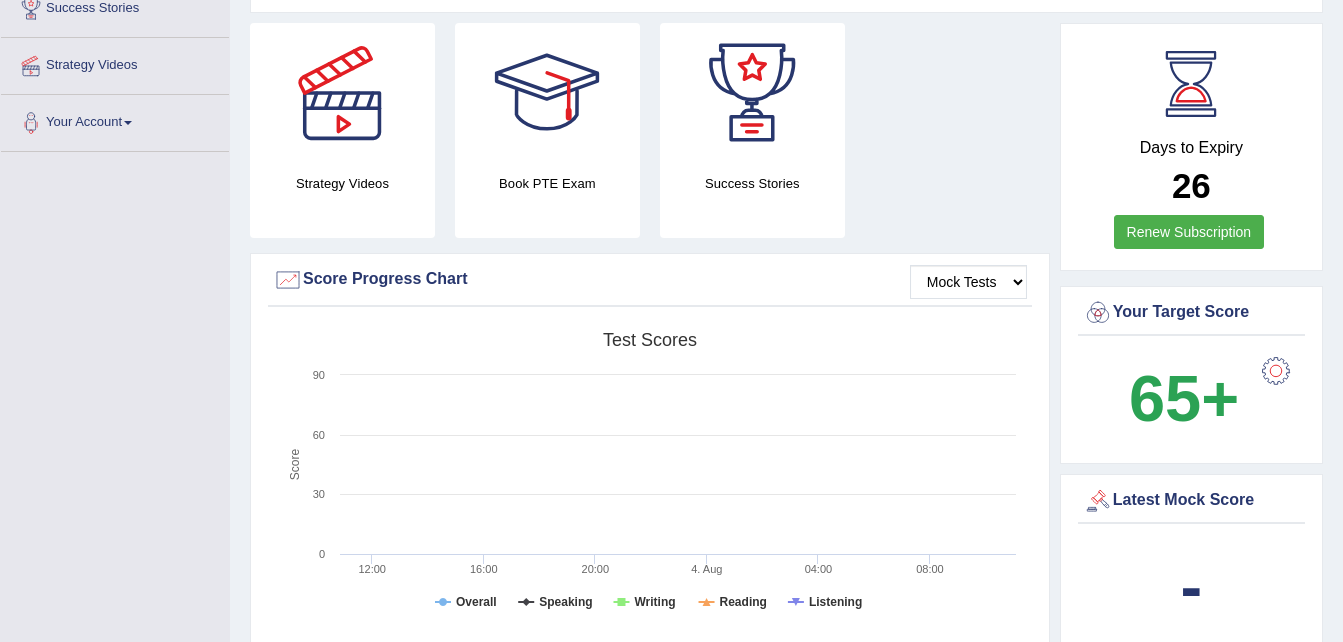 click on "-" at bounding box center [1192, 586] 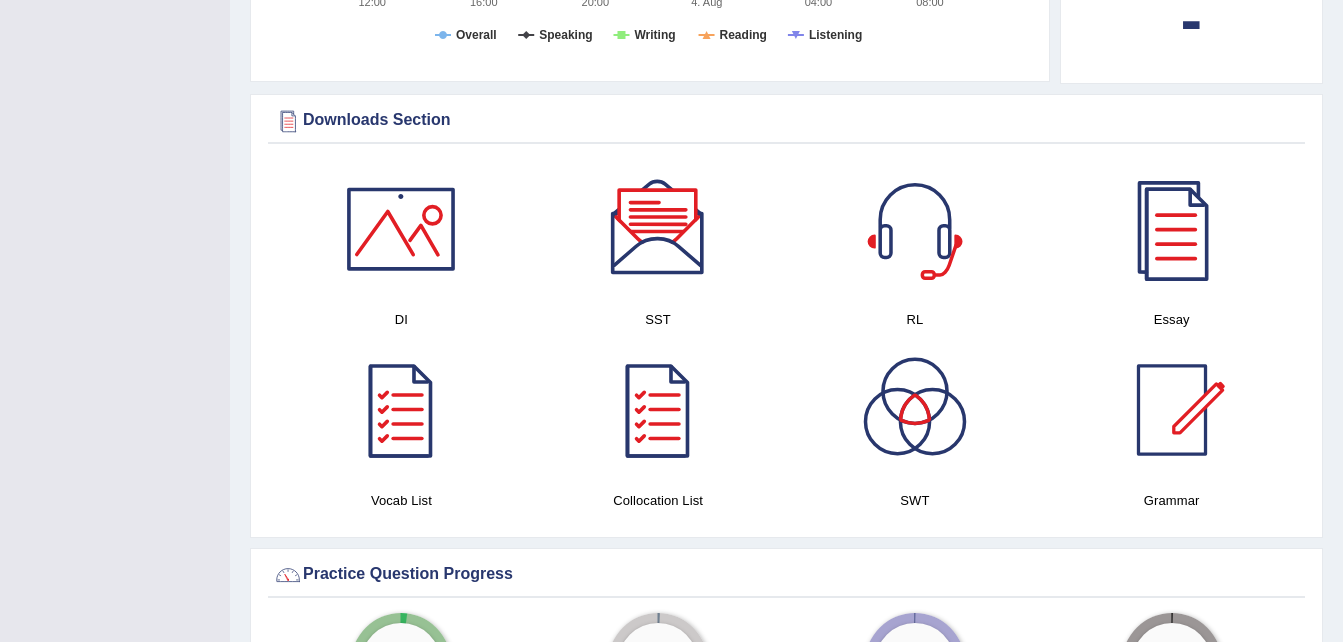 scroll, scrollTop: 914, scrollLeft: 0, axis: vertical 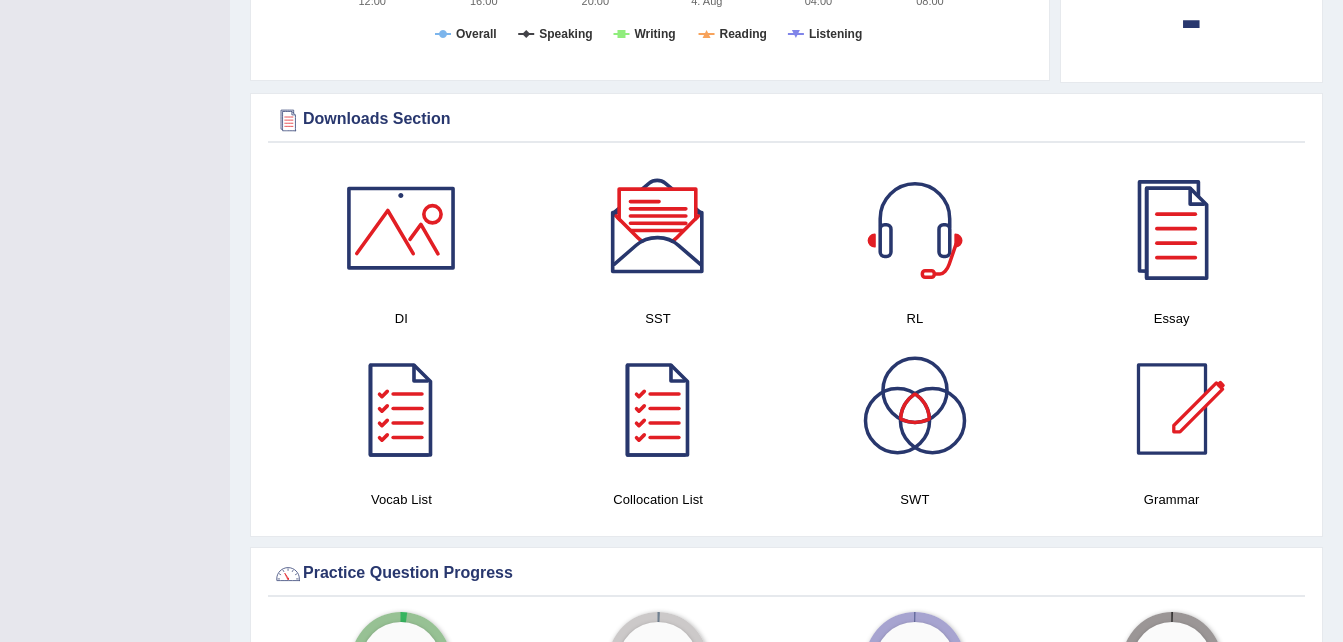 click at bounding box center (915, 228) 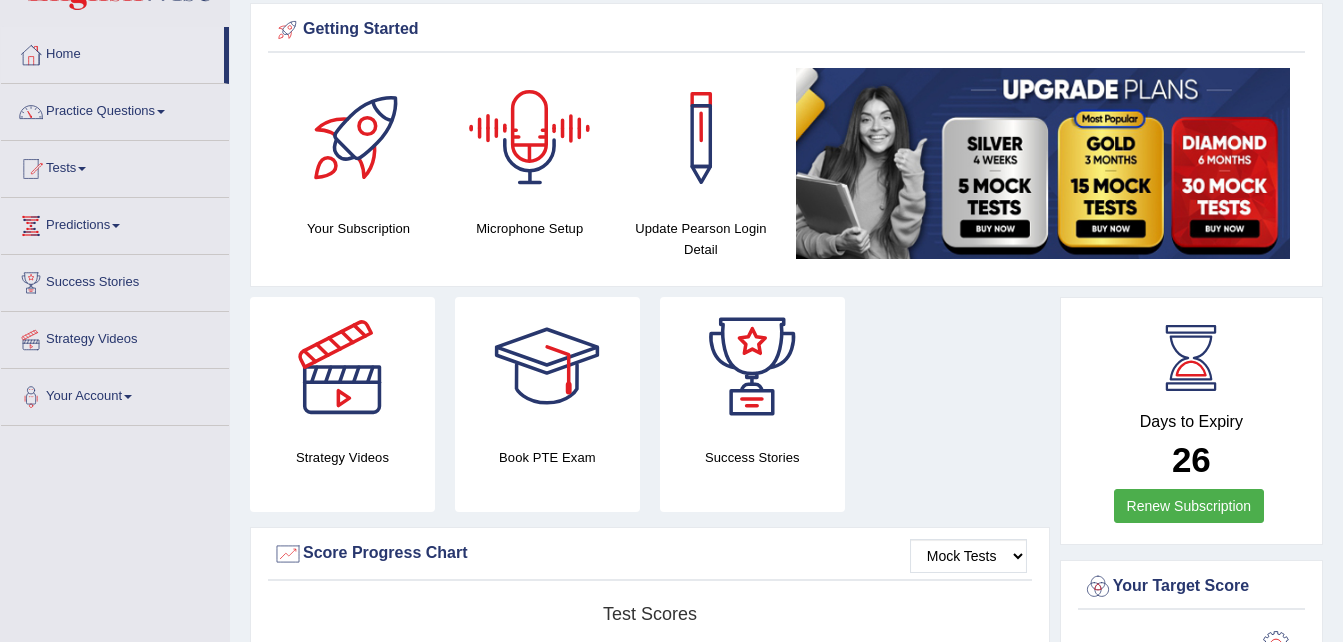 scroll, scrollTop: 0, scrollLeft: 0, axis: both 